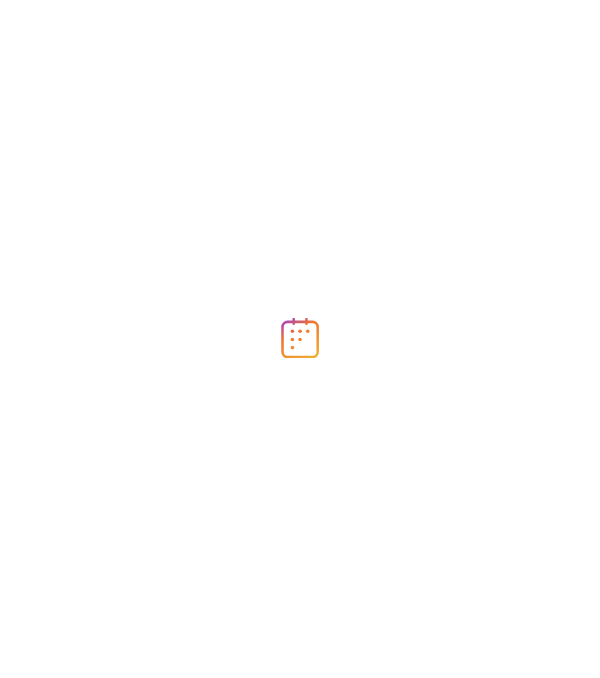 scroll, scrollTop: 0, scrollLeft: 0, axis: both 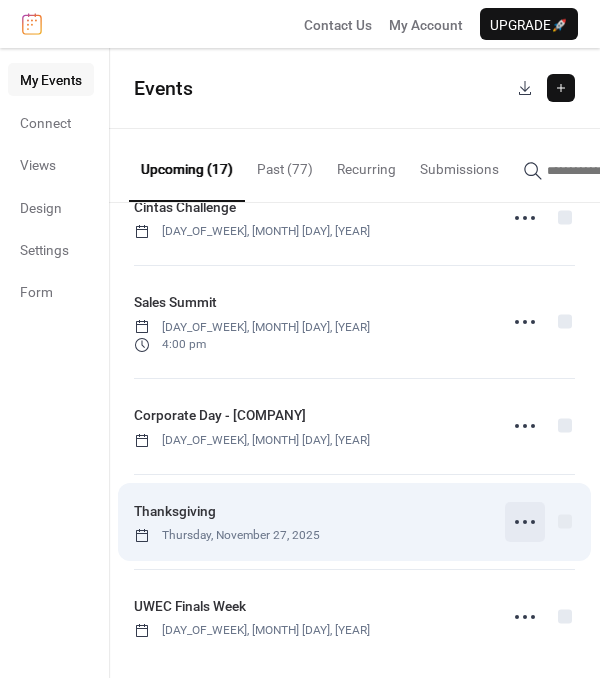 click 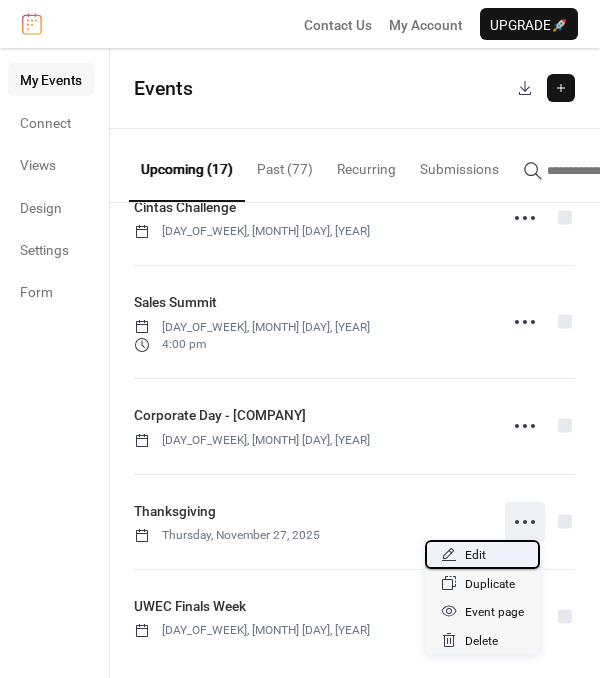 click on "Edit" at bounding box center (482, 554) 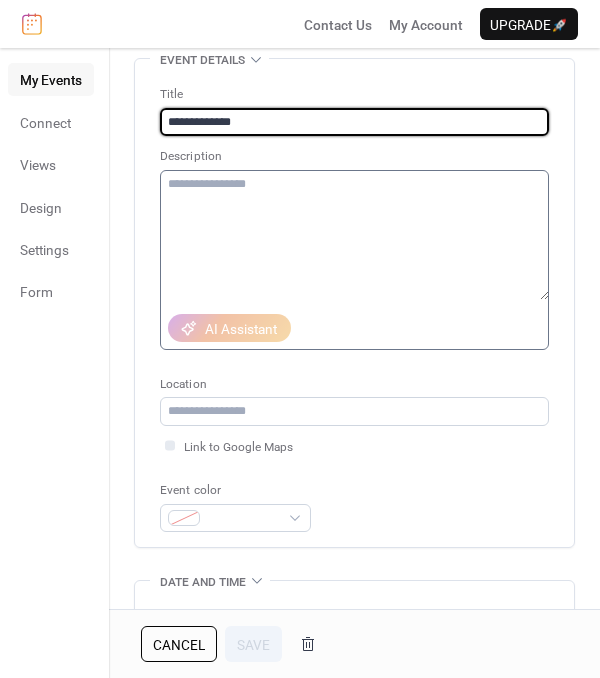 scroll, scrollTop: 300, scrollLeft: 0, axis: vertical 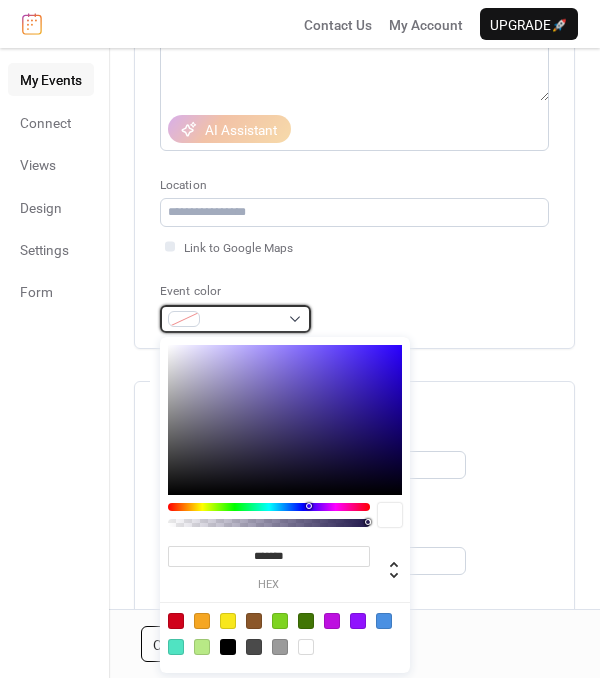 click at bounding box center [235, 319] 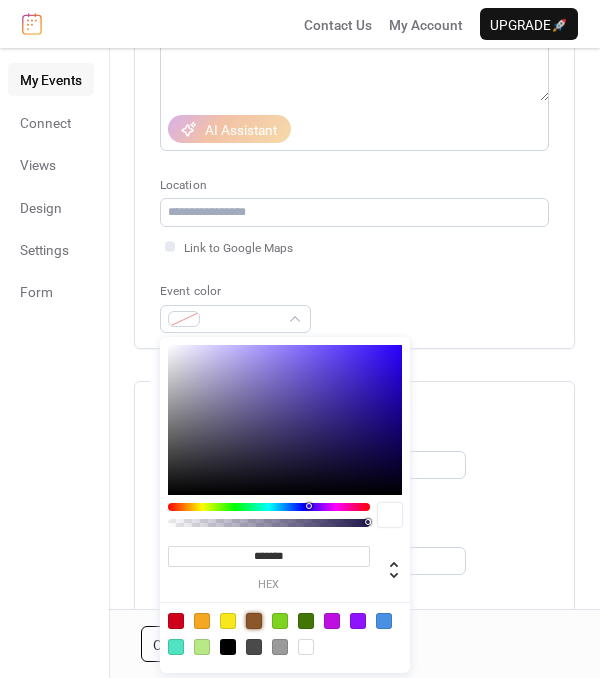 click at bounding box center [254, 621] 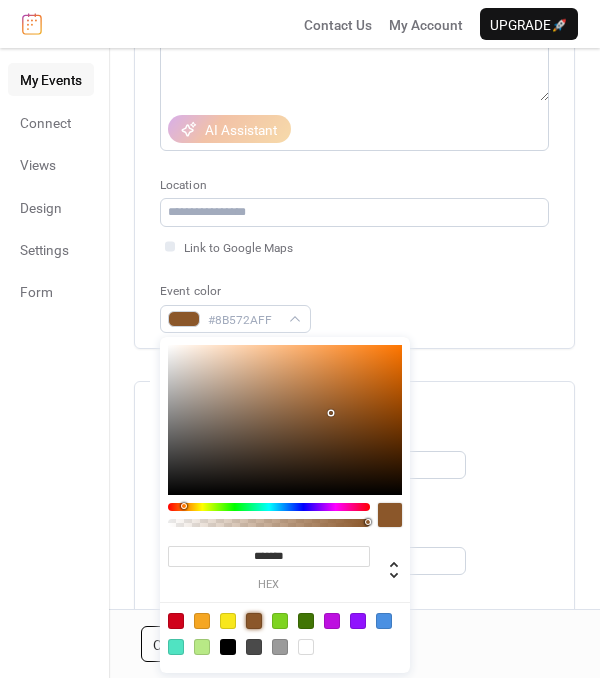 click on "**********" at bounding box center [354, 529] 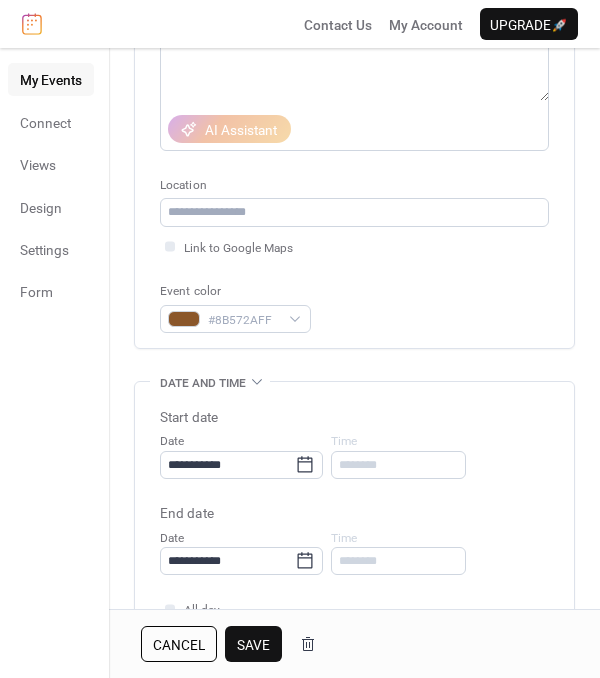 click on "Save" at bounding box center (253, 644) 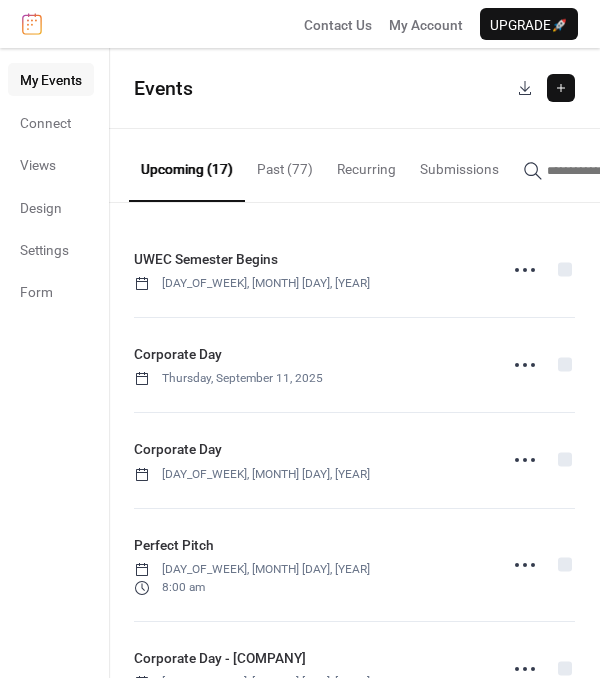 click at bounding box center (561, 88) 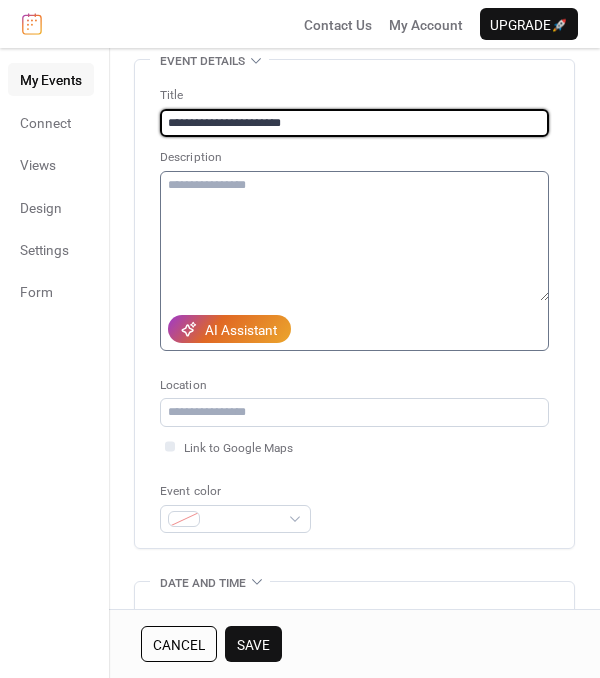 scroll, scrollTop: 200, scrollLeft: 0, axis: vertical 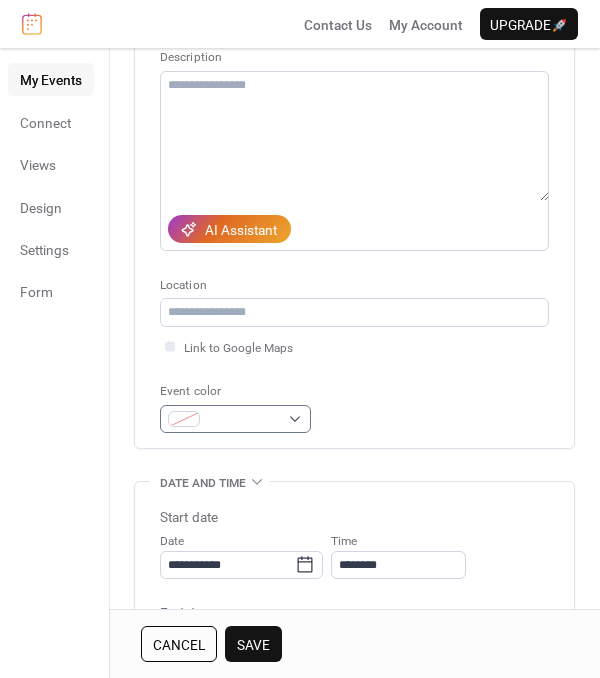 type on "**********" 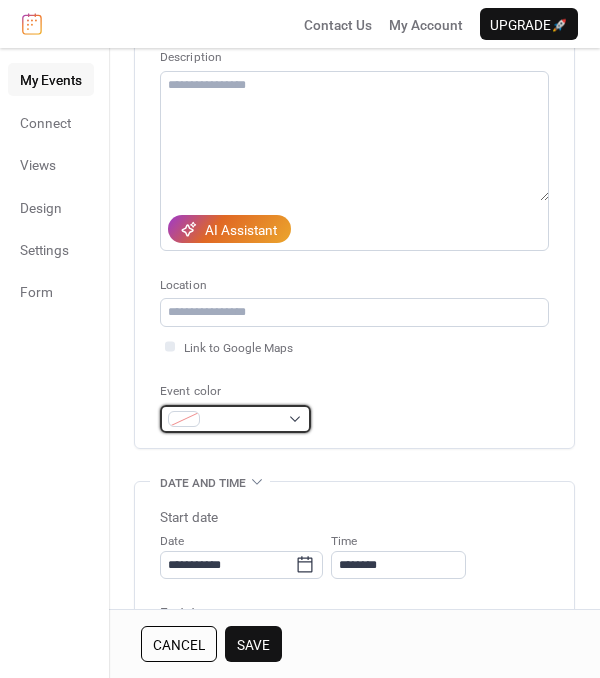 click at bounding box center (235, 419) 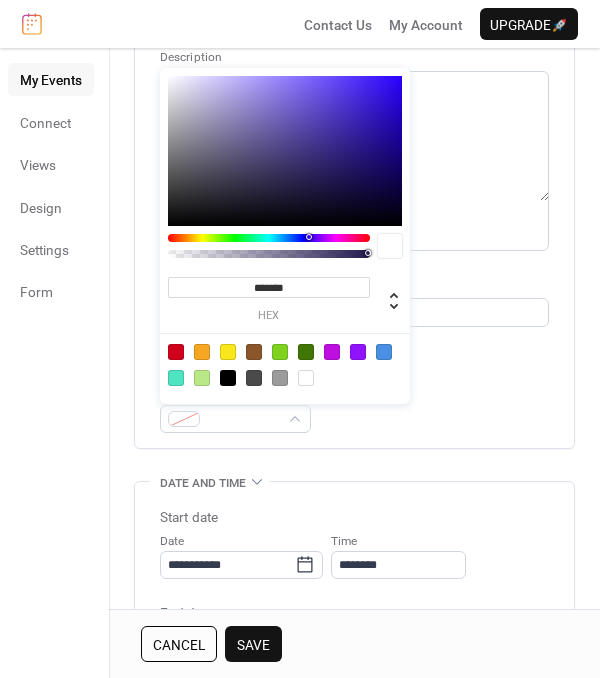 click at bounding box center (228, 352) 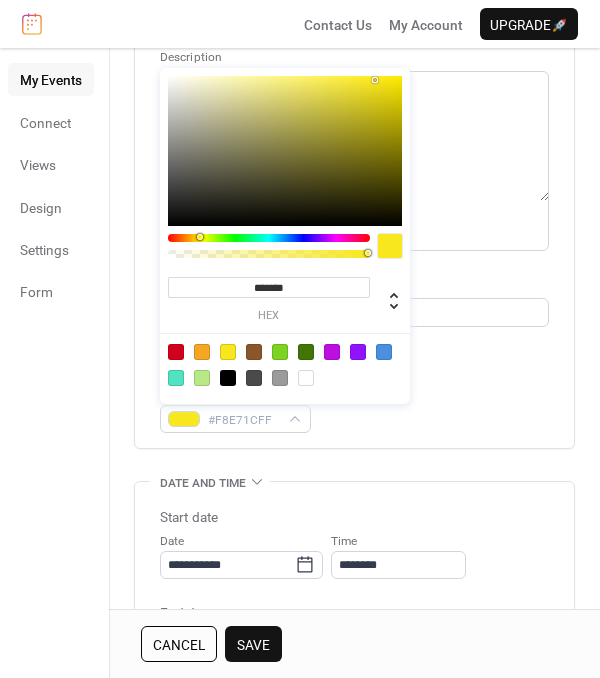 click at bounding box center [285, 364] 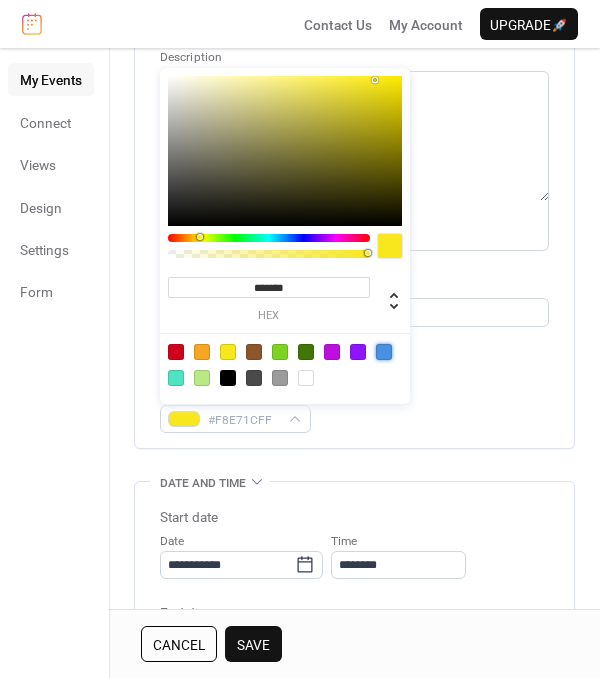 click at bounding box center [384, 352] 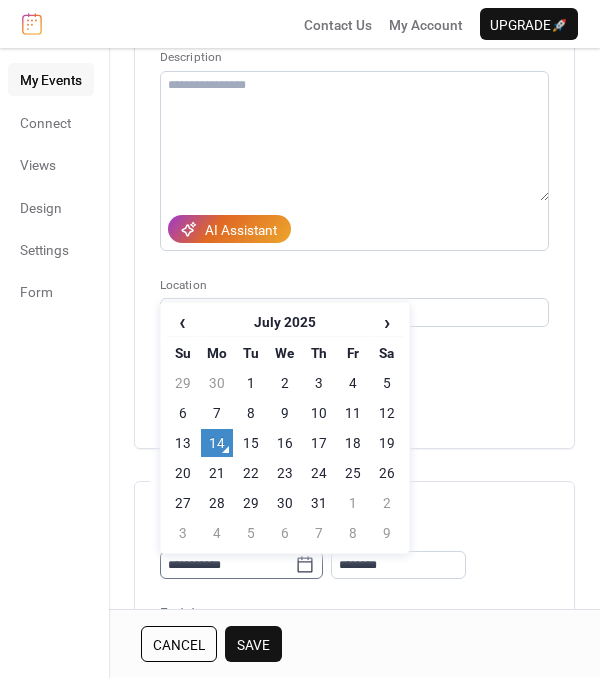 click 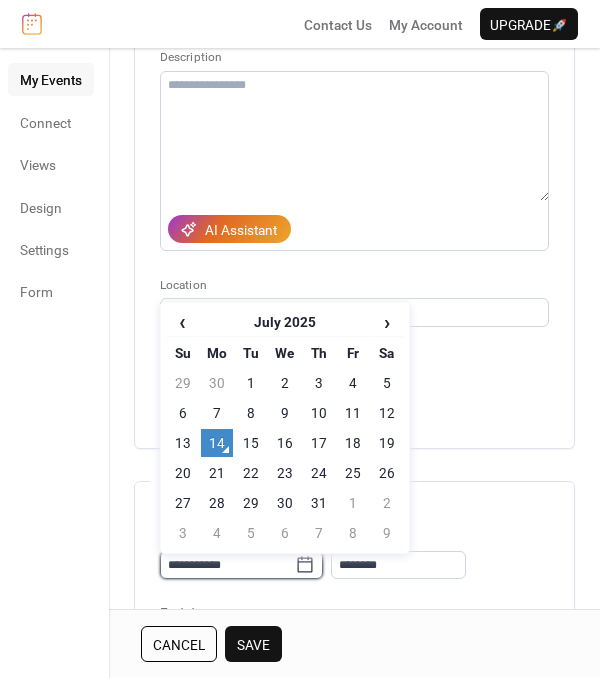 click on "**********" at bounding box center [227, 565] 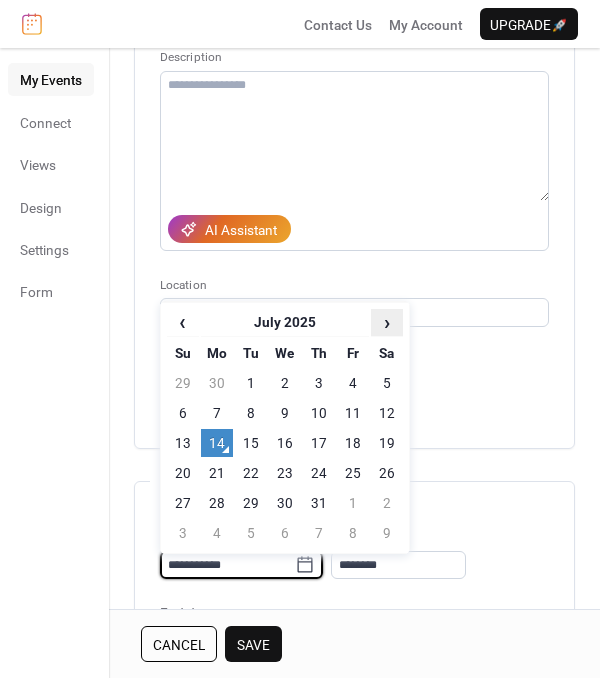 click on "›" at bounding box center [387, 322] 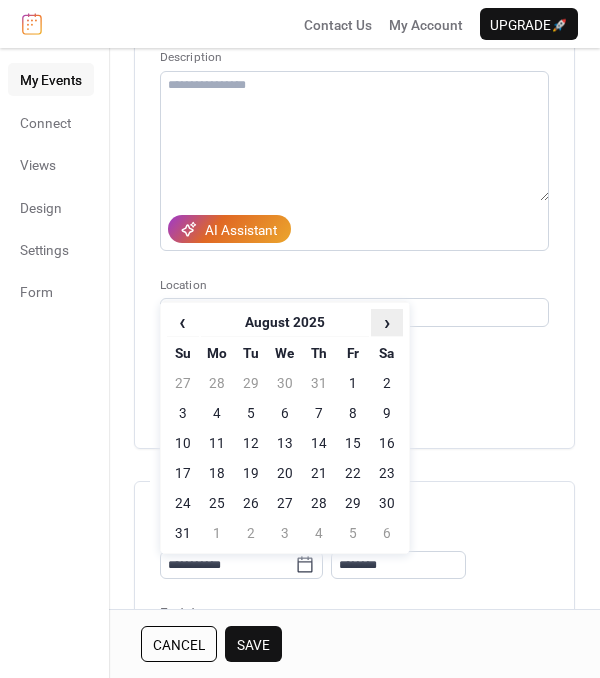 click on "›" at bounding box center [387, 322] 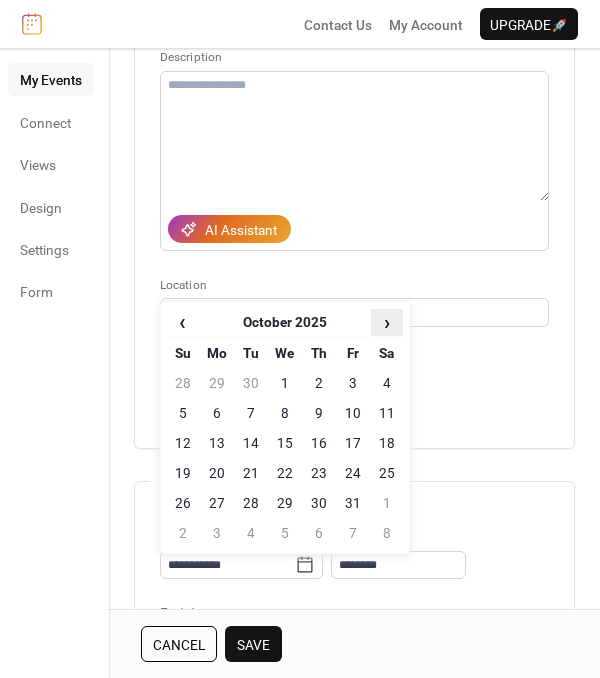 click on "›" at bounding box center [387, 322] 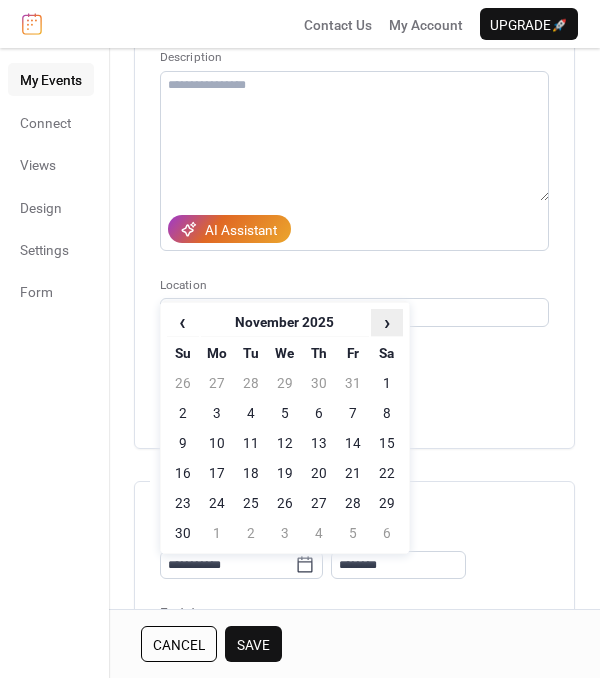 click on "›" at bounding box center [387, 322] 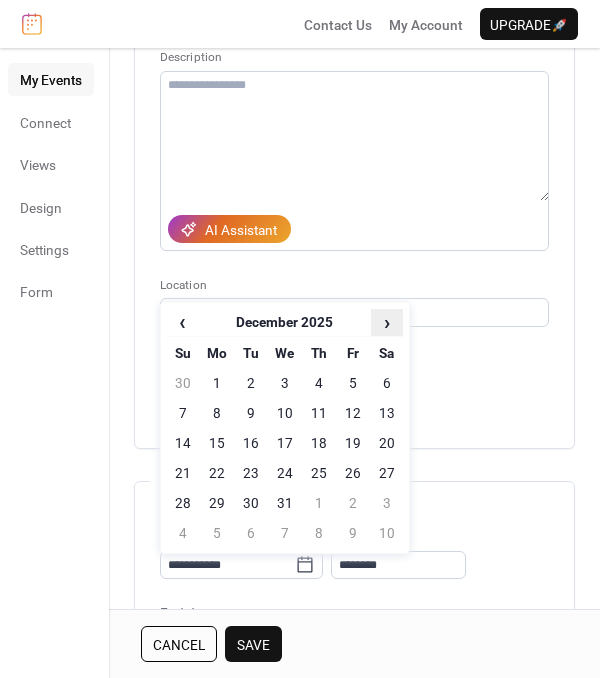 click on "›" at bounding box center (387, 322) 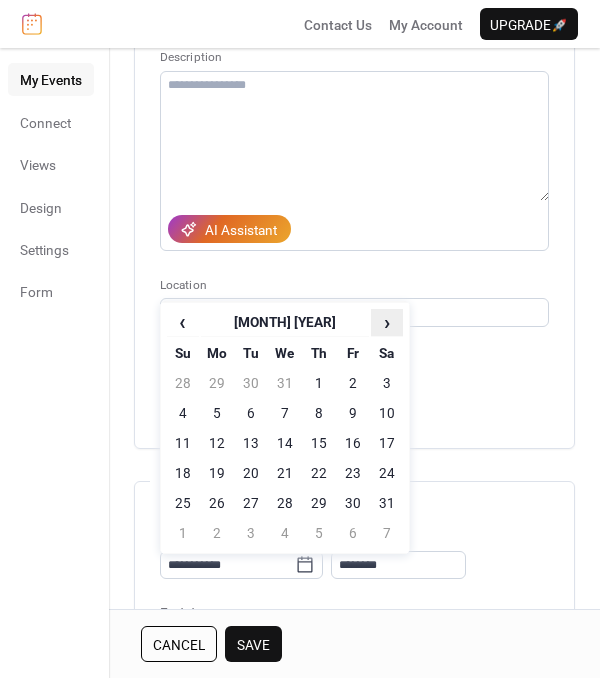 click on "›" at bounding box center (387, 322) 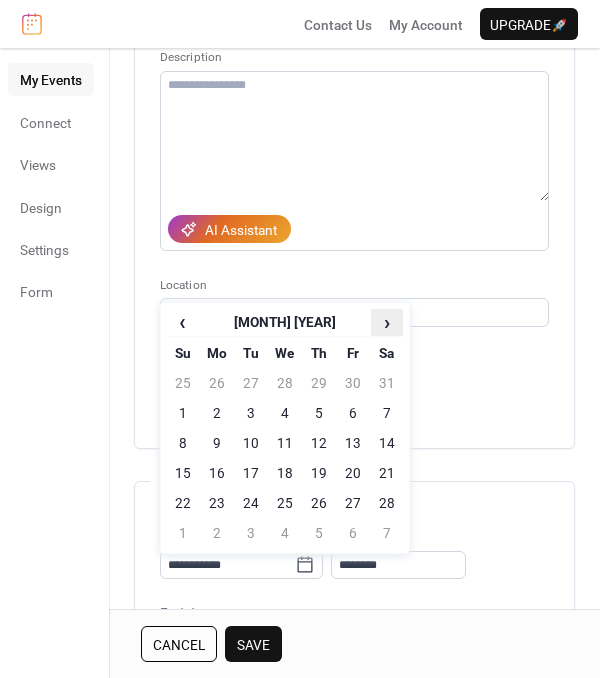click on "›" at bounding box center [387, 322] 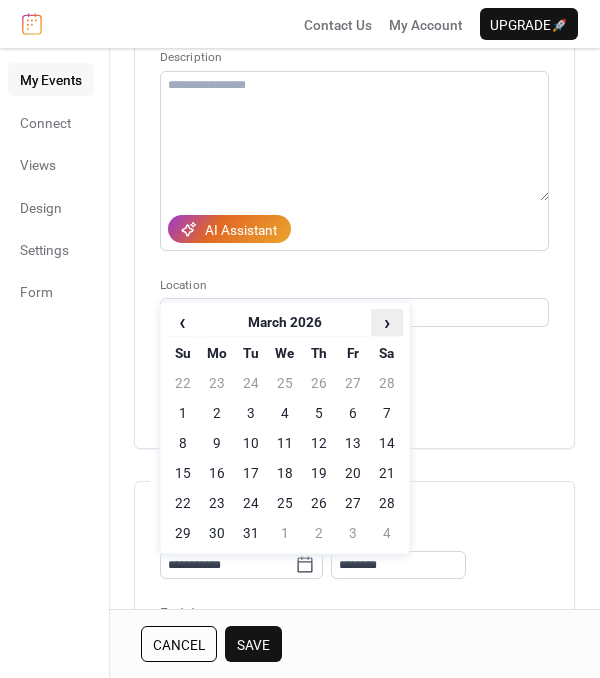 click on "›" at bounding box center [387, 322] 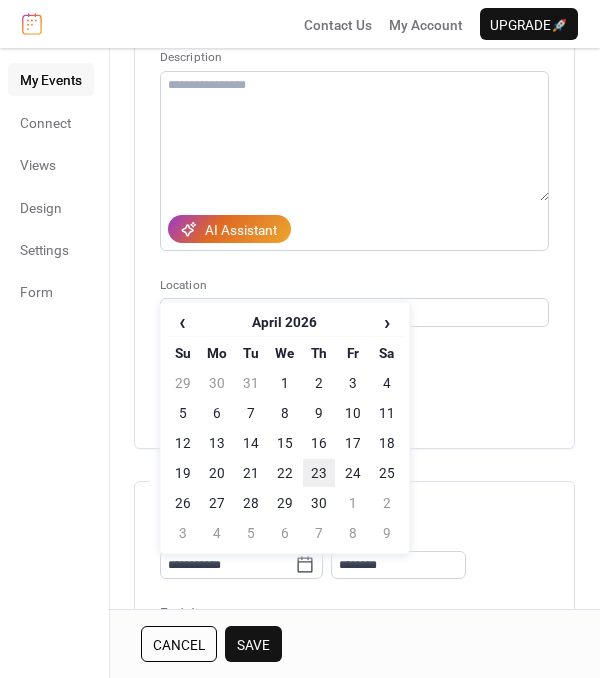 click on "23" at bounding box center (319, 473) 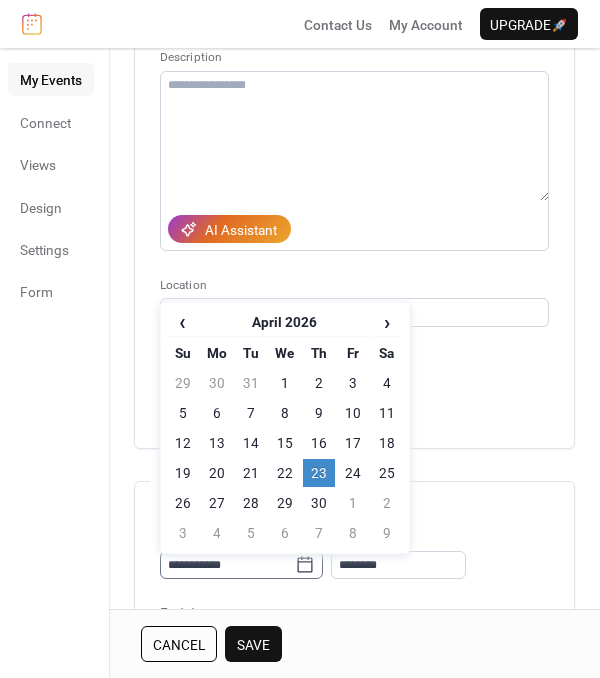 click 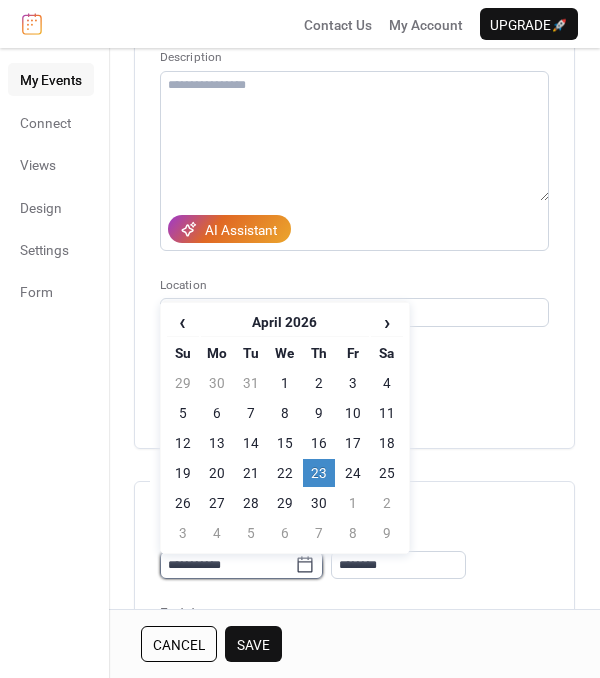 click on "**********" at bounding box center (227, 565) 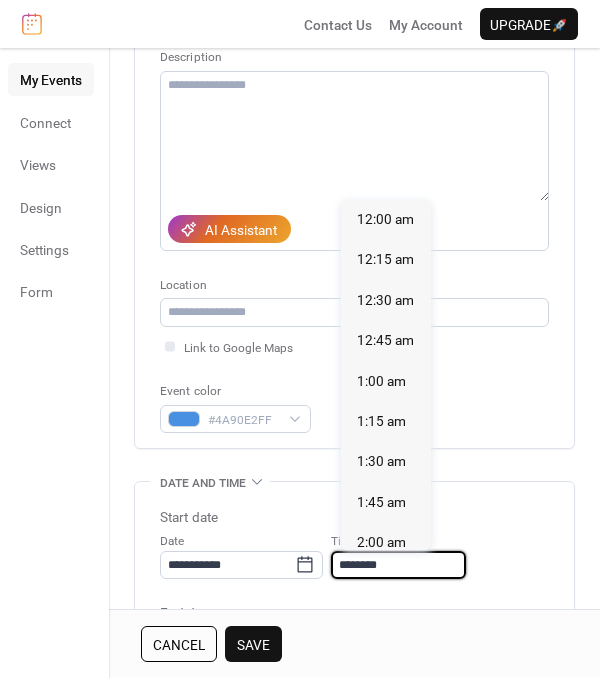 click on "********" at bounding box center [398, 565] 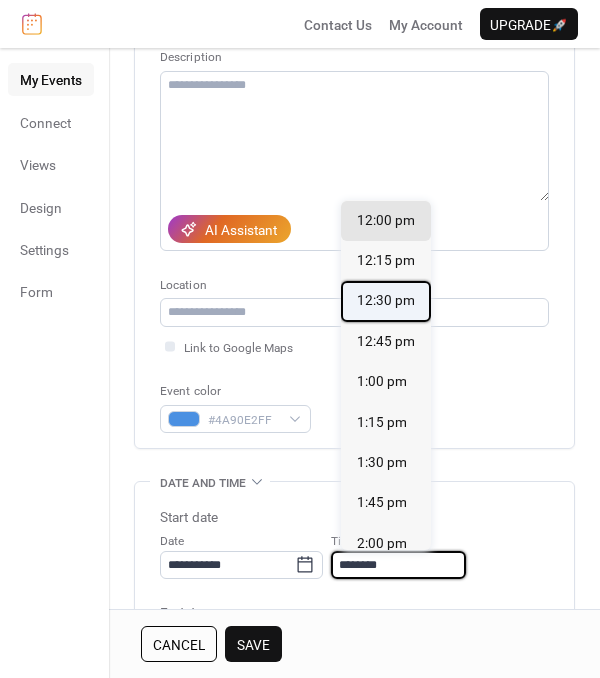 click on "12:30 pm" at bounding box center (386, 300) 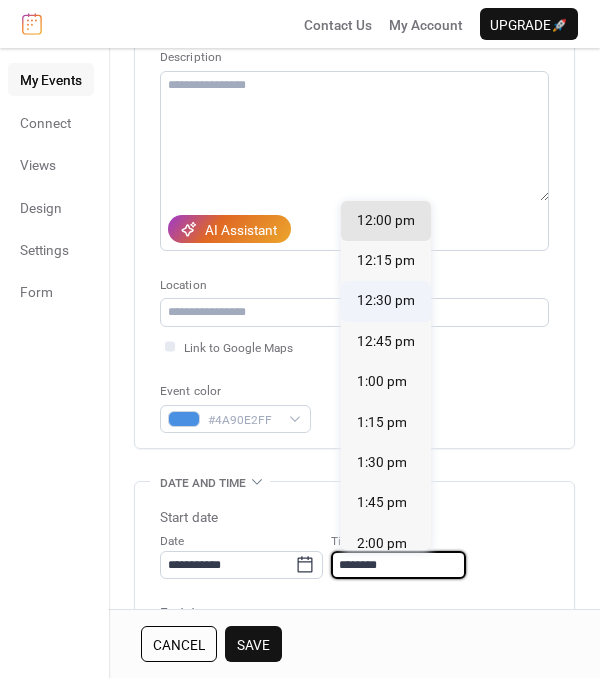 type on "********" 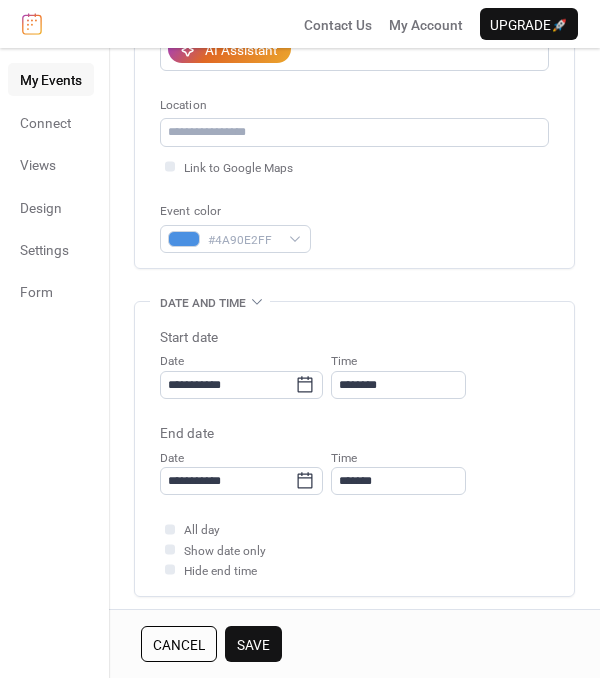 scroll, scrollTop: 400, scrollLeft: 0, axis: vertical 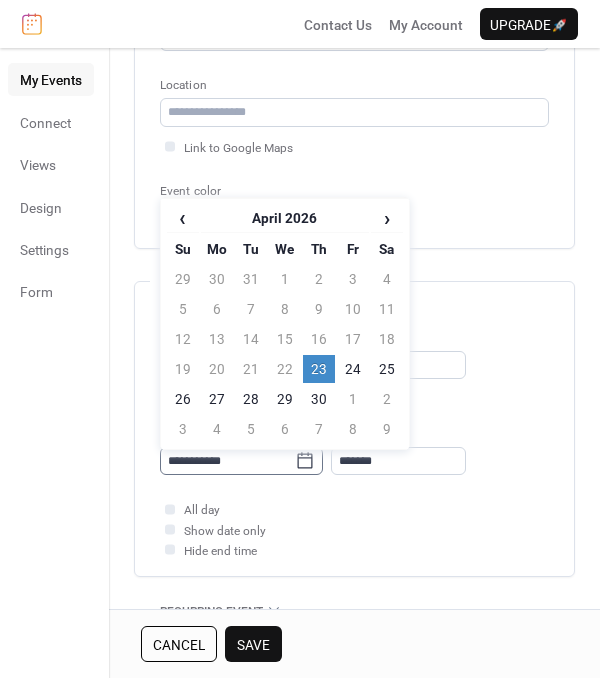click 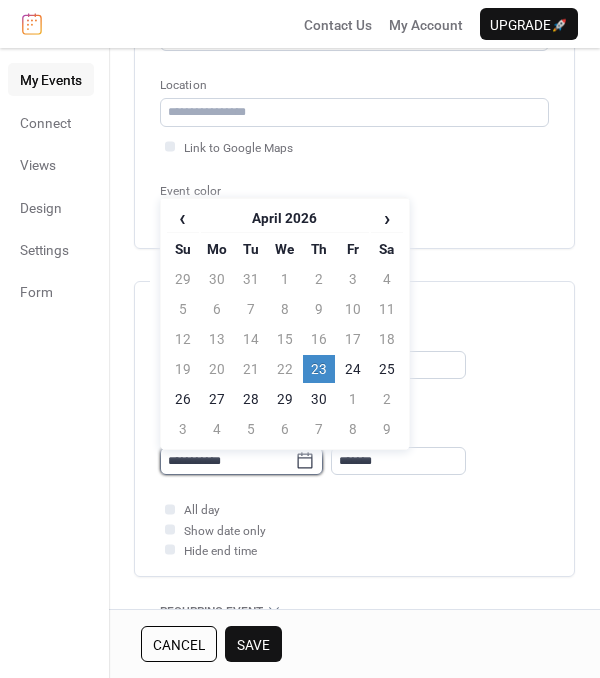 click on "**********" at bounding box center (227, 461) 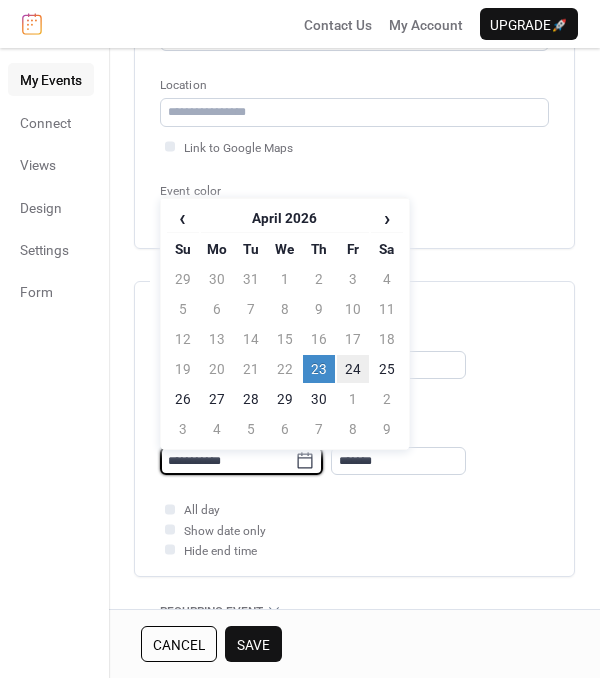click on "24" at bounding box center (353, 369) 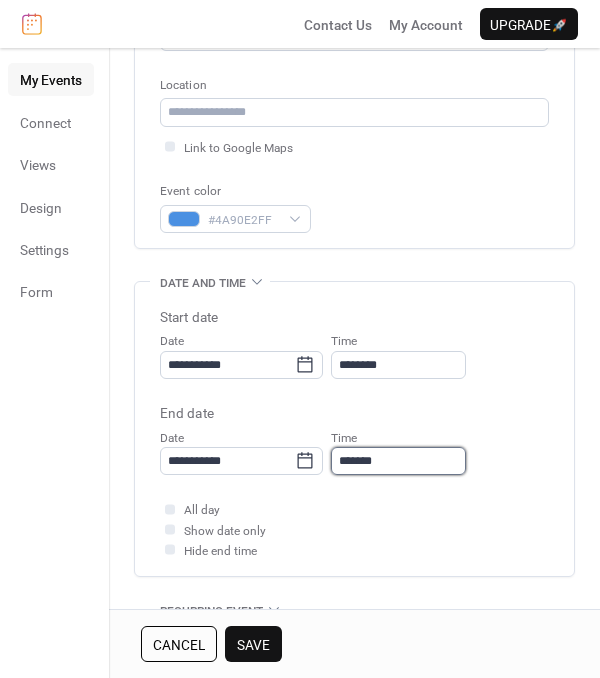 click on "*******" at bounding box center (398, 461) 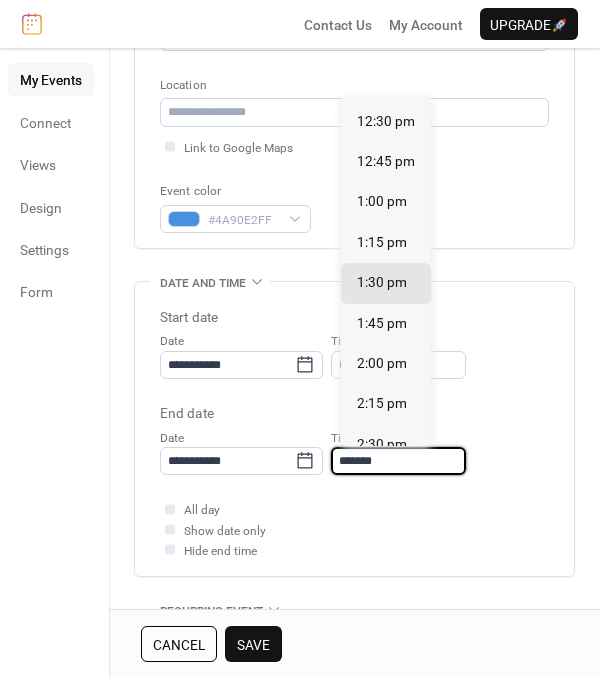 scroll, scrollTop: 1981, scrollLeft: 0, axis: vertical 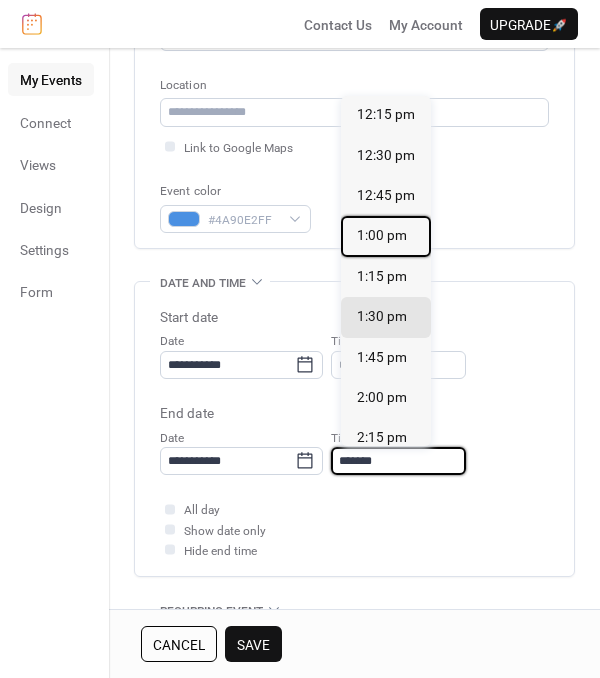 click on "1:00 pm" at bounding box center [382, 235] 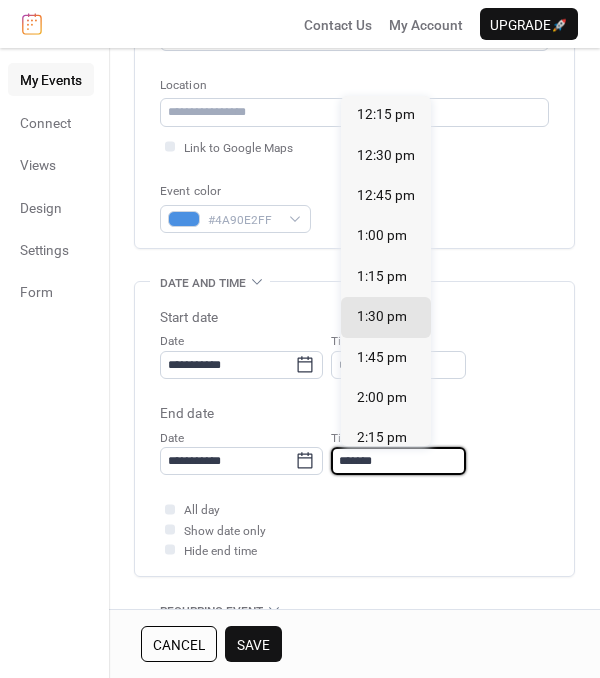type on "*******" 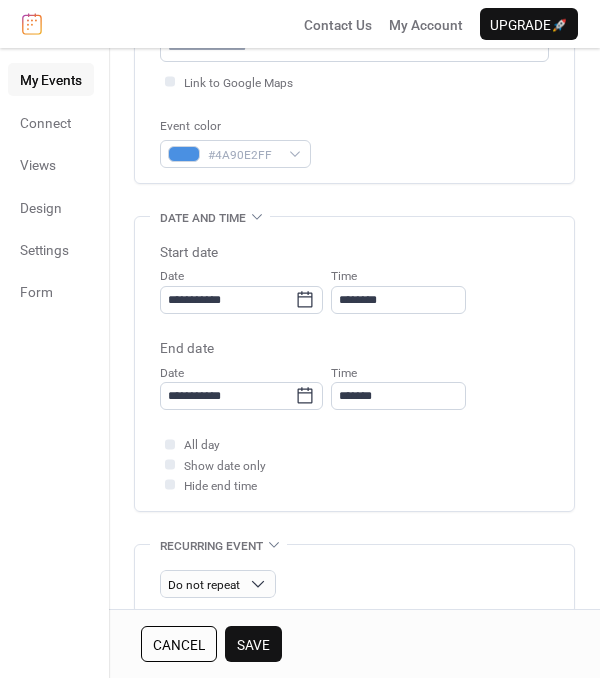scroll, scrollTop: 500, scrollLeft: 0, axis: vertical 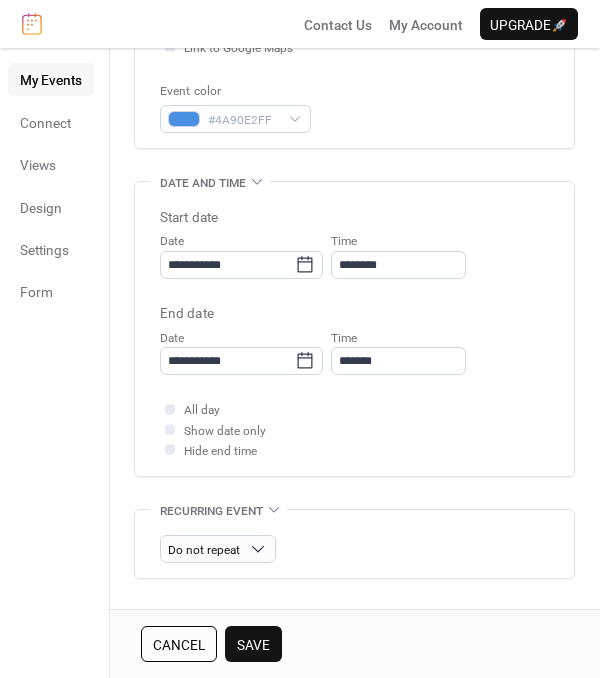 click on "Save" at bounding box center [253, 645] 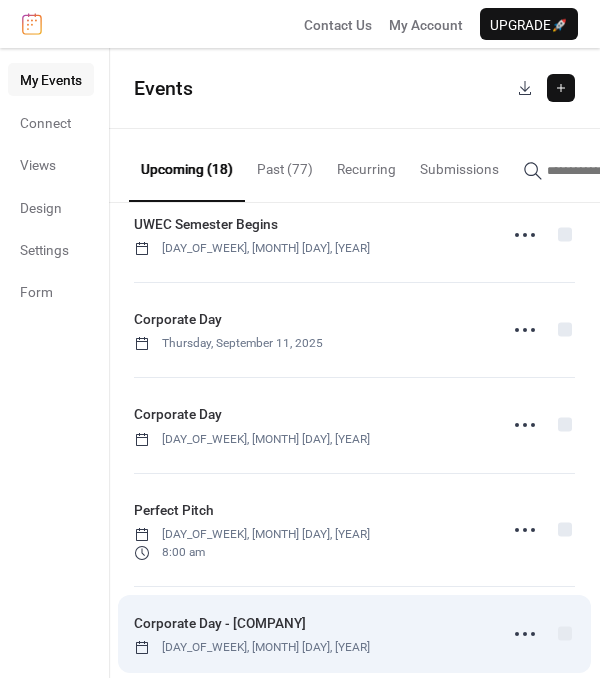 scroll, scrollTop: 0, scrollLeft: 0, axis: both 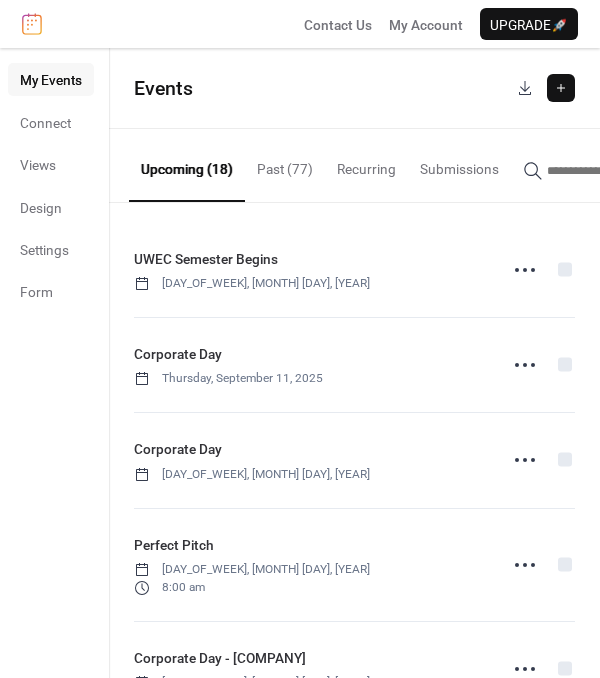 click at bounding box center (561, 88) 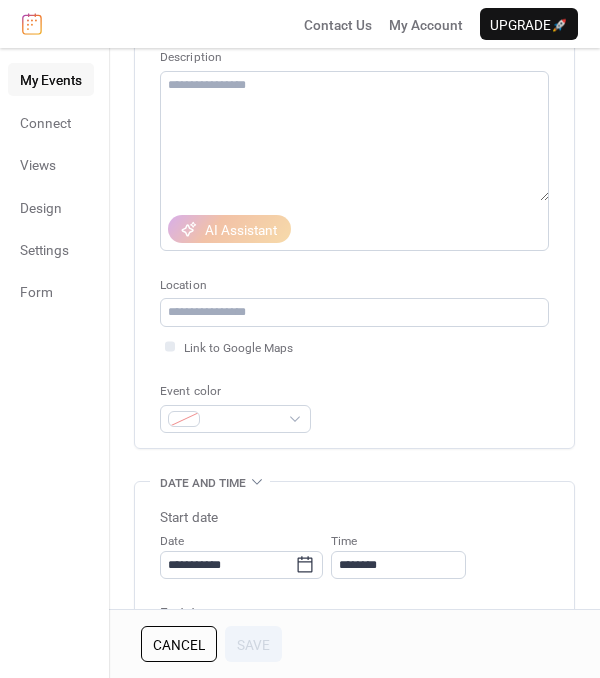 scroll, scrollTop: 400, scrollLeft: 0, axis: vertical 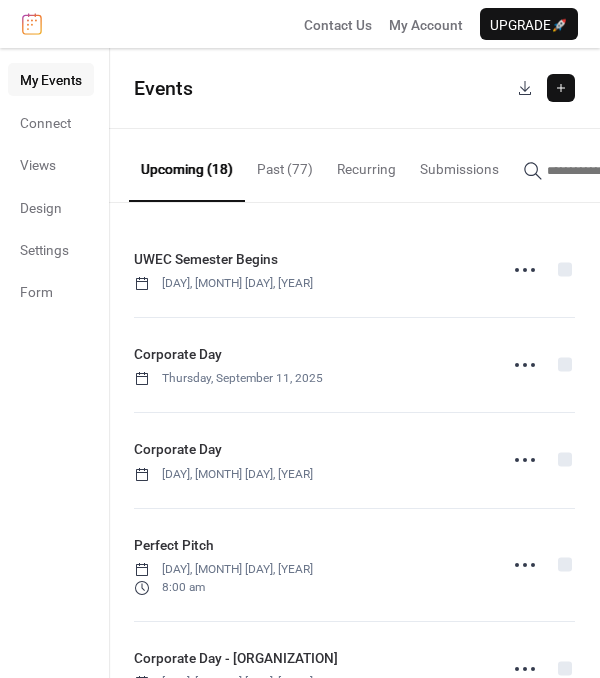 click at bounding box center (561, 88) 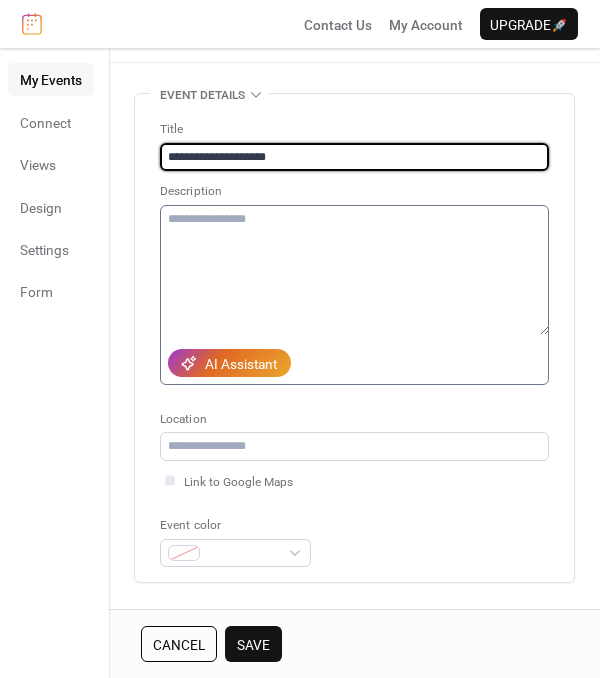 scroll, scrollTop: 100, scrollLeft: 0, axis: vertical 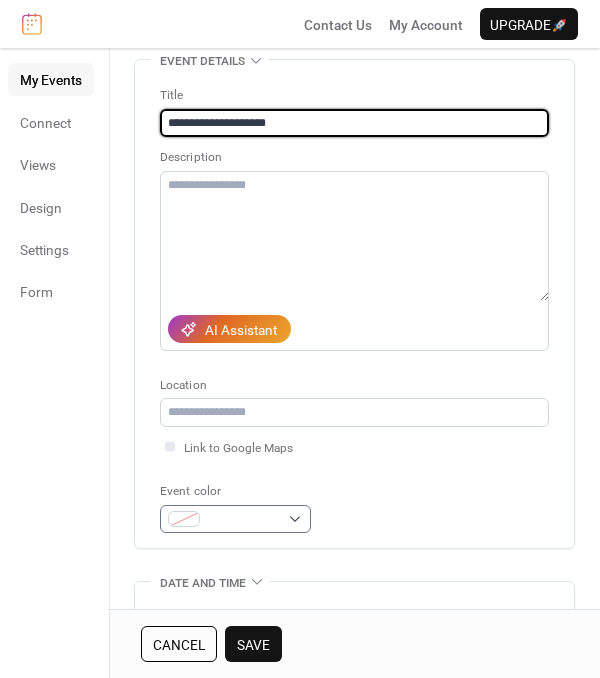 type on "**********" 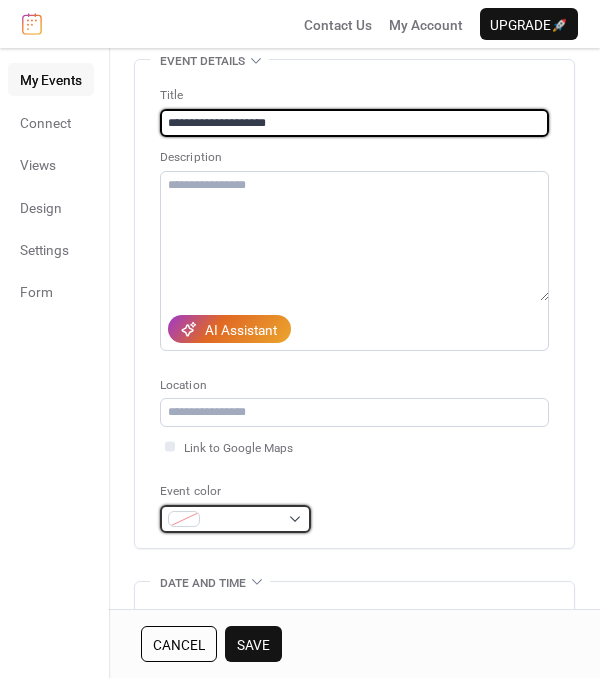 click at bounding box center (235, 519) 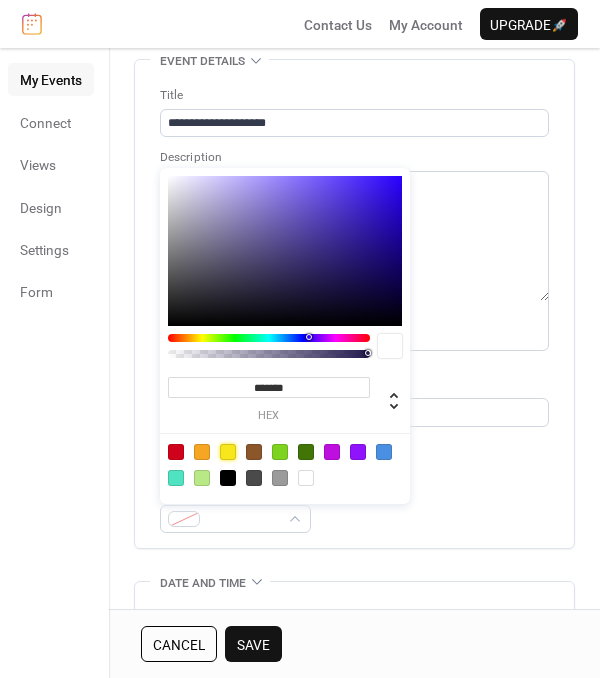 click at bounding box center [228, 452] 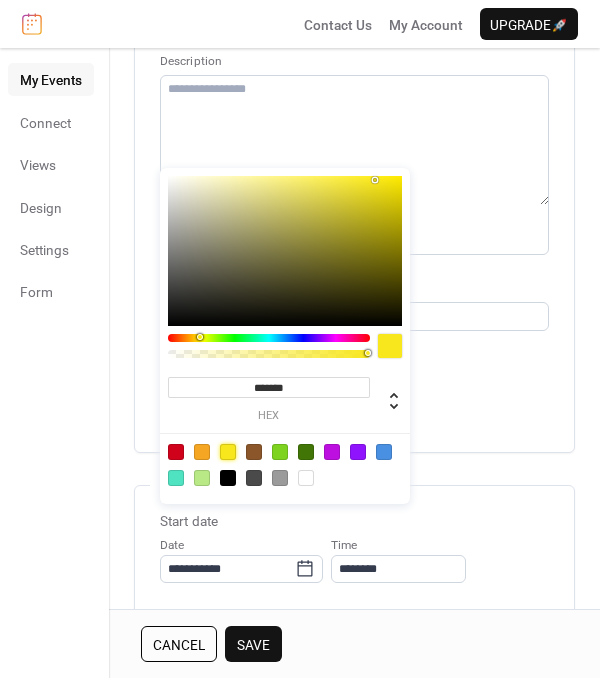 scroll, scrollTop: 400, scrollLeft: 0, axis: vertical 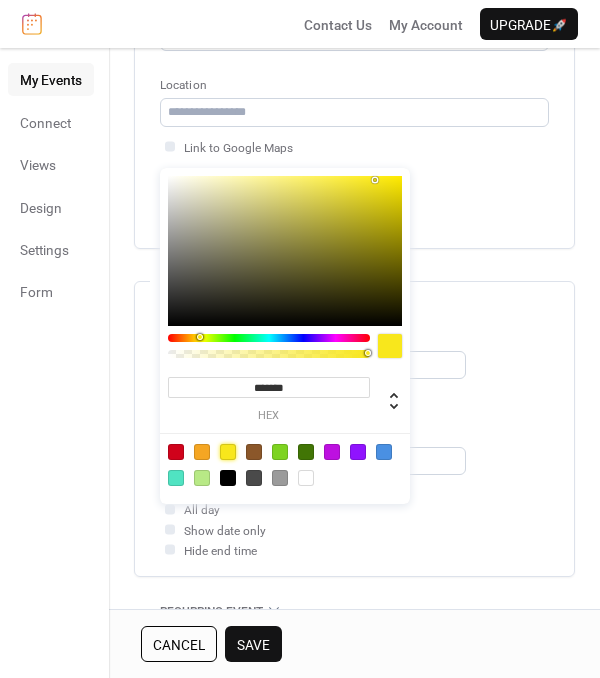 click on "Start date" at bounding box center (354, 317) 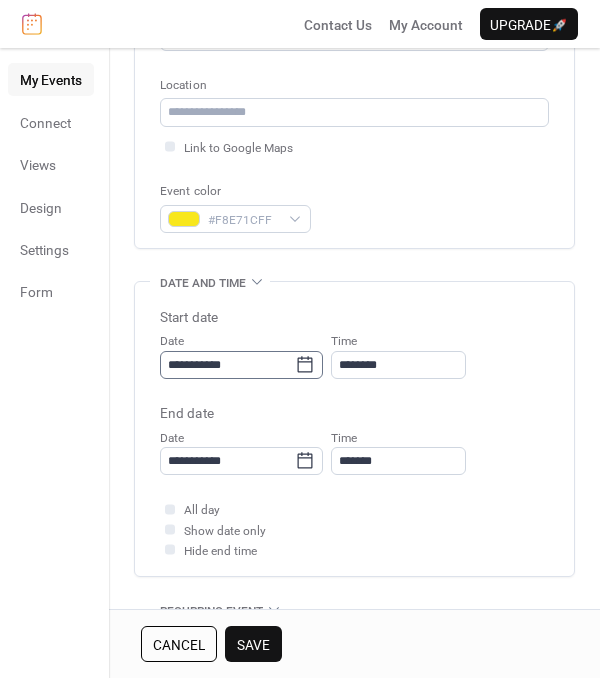 click 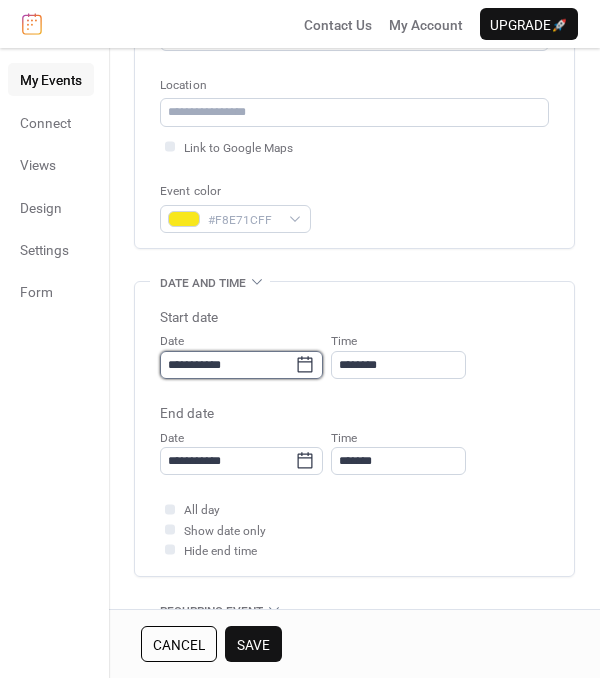 click on "**********" at bounding box center (227, 365) 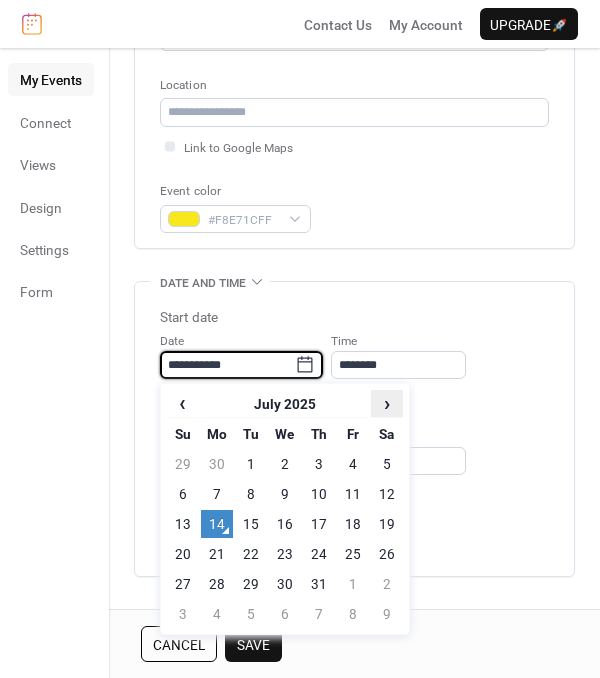 click on "›" at bounding box center (387, 403) 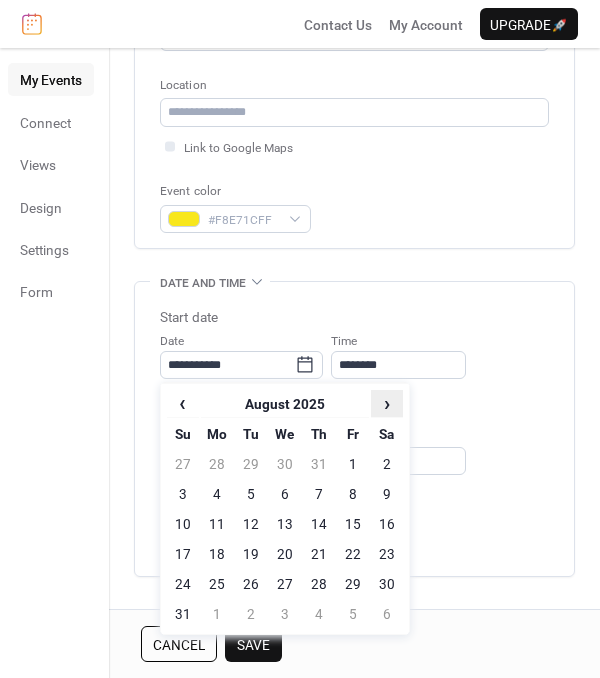 click on "›" at bounding box center (387, 403) 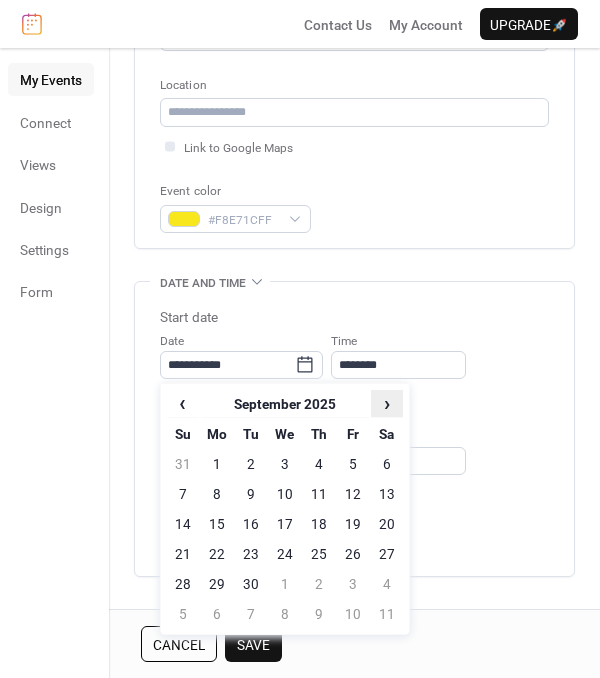 click on "›" at bounding box center (387, 403) 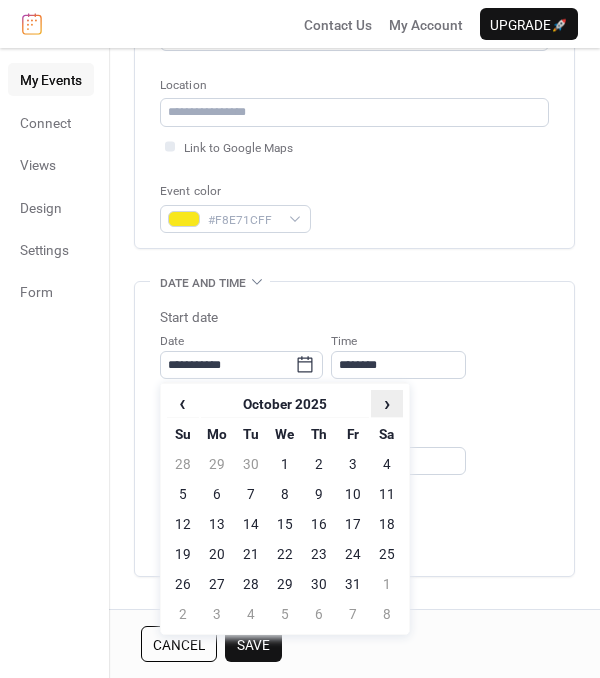 click on "›" at bounding box center [387, 403] 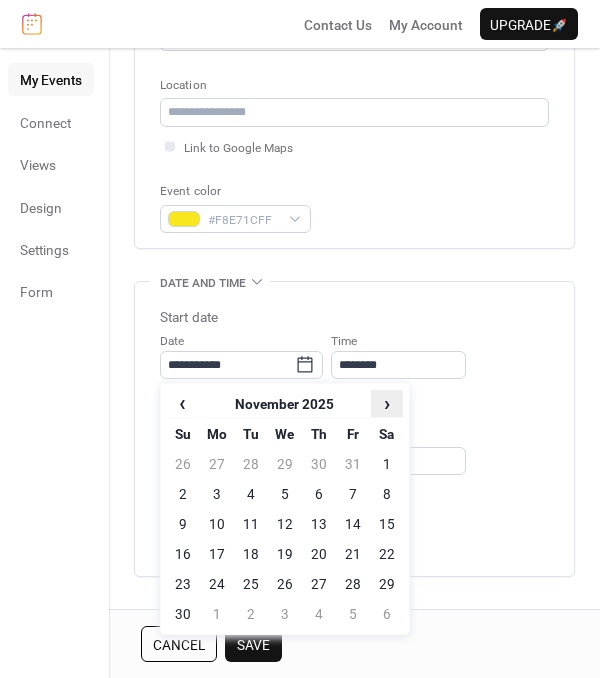 click on "›" at bounding box center [387, 403] 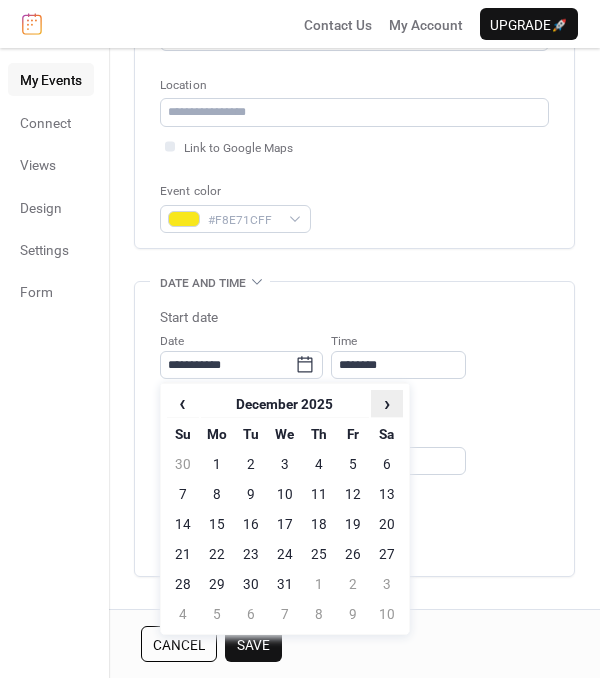 click on "›" at bounding box center (387, 403) 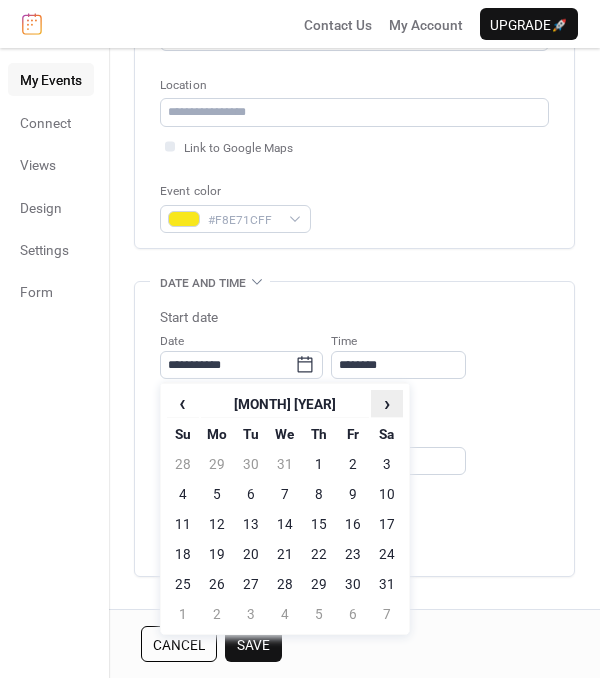 click on "›" at bounding box center [387, 403] 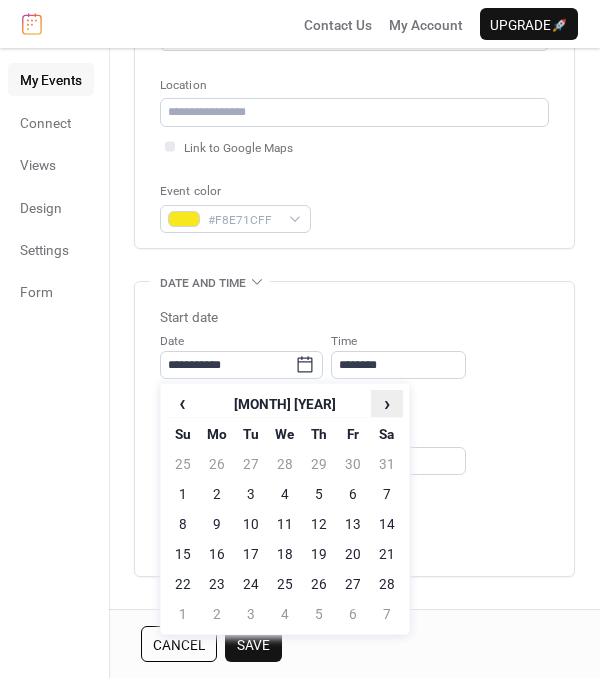 click on "›" at bounding box center [387, 403] 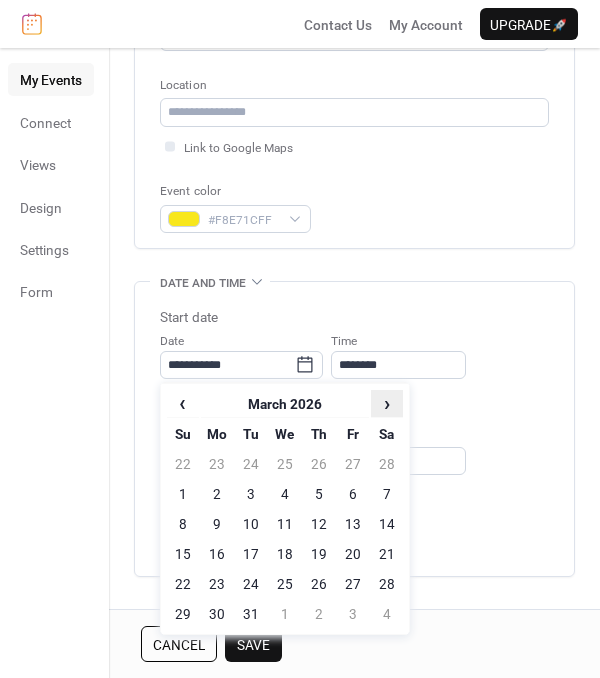 click on "›" at bounding box center (387, 403) 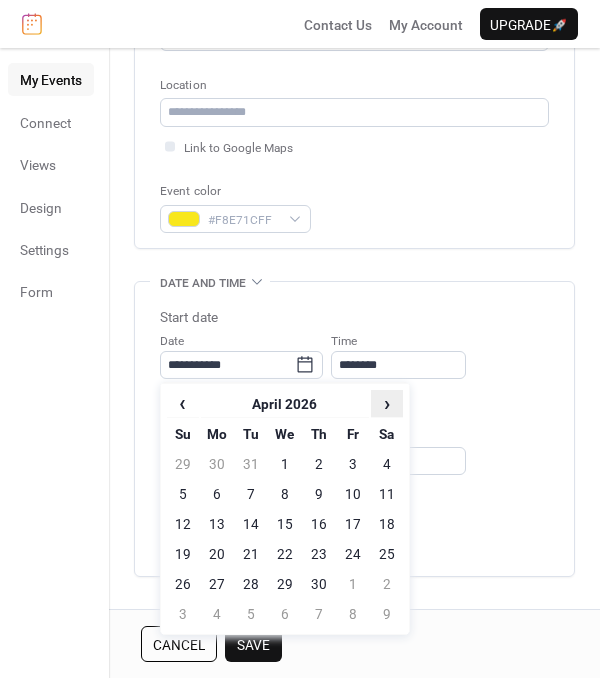 click on "›" at bounding box center [387, 403] 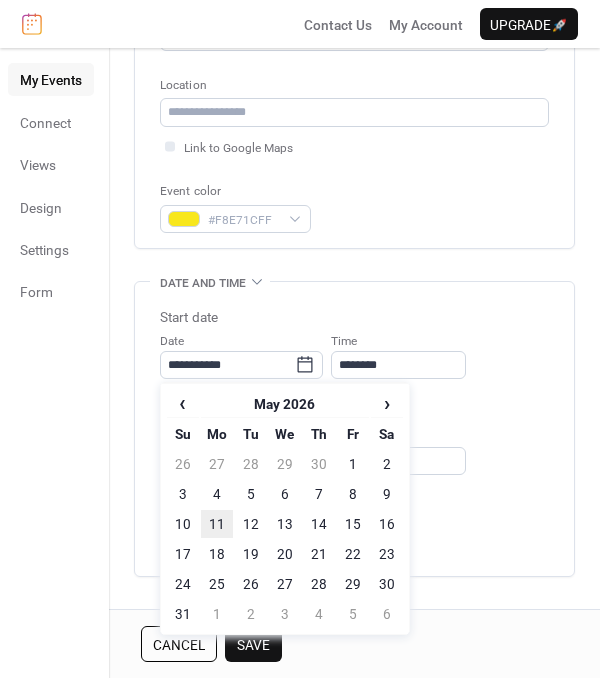 click on "11" at bounding box center [217, 524] 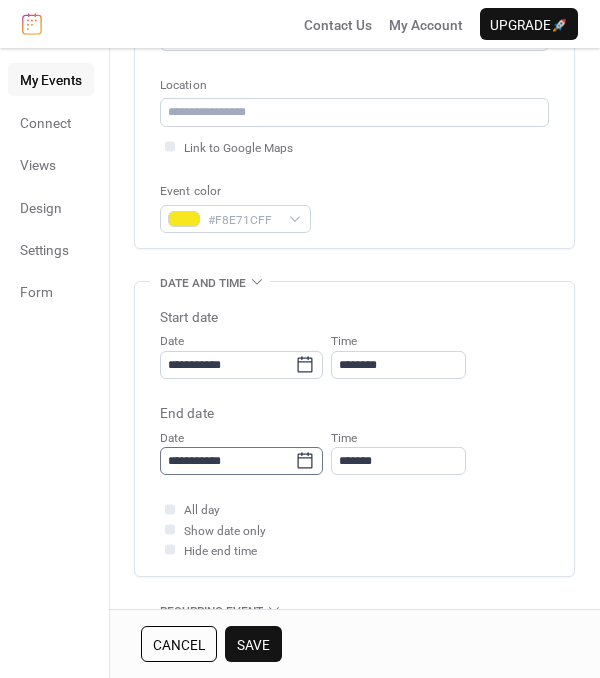 click 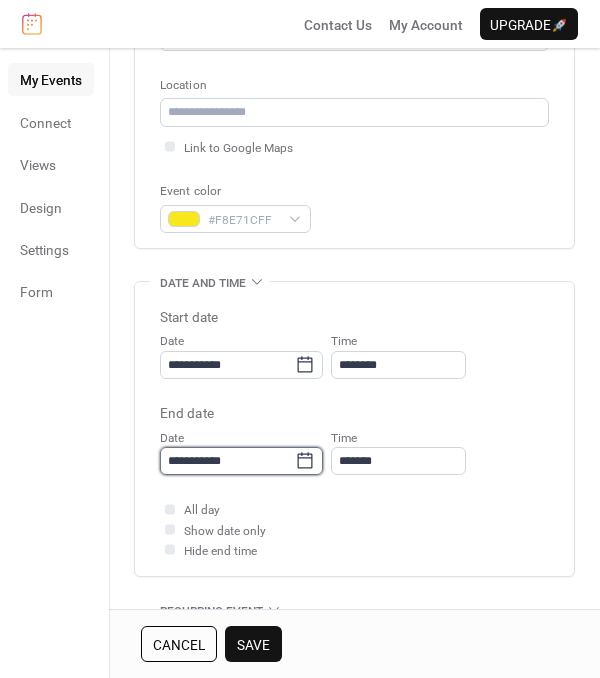 click on "**********" at bounding box center [227, 461] 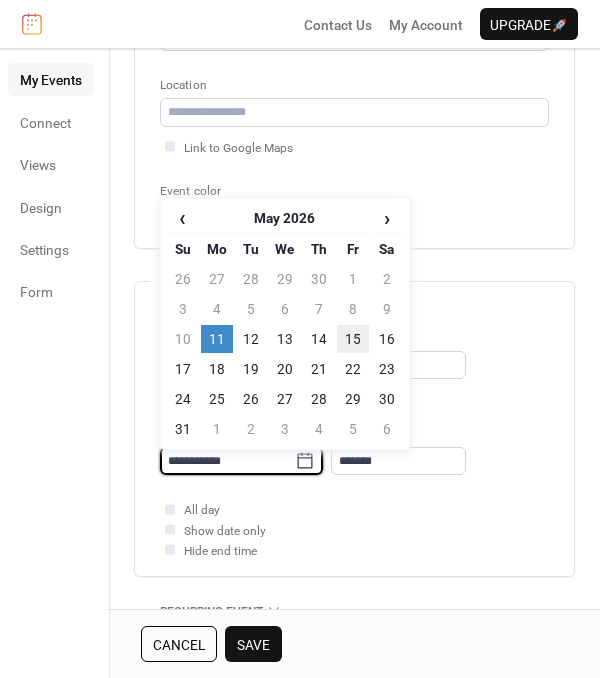 click on "15" at bounding box center (353, 339) 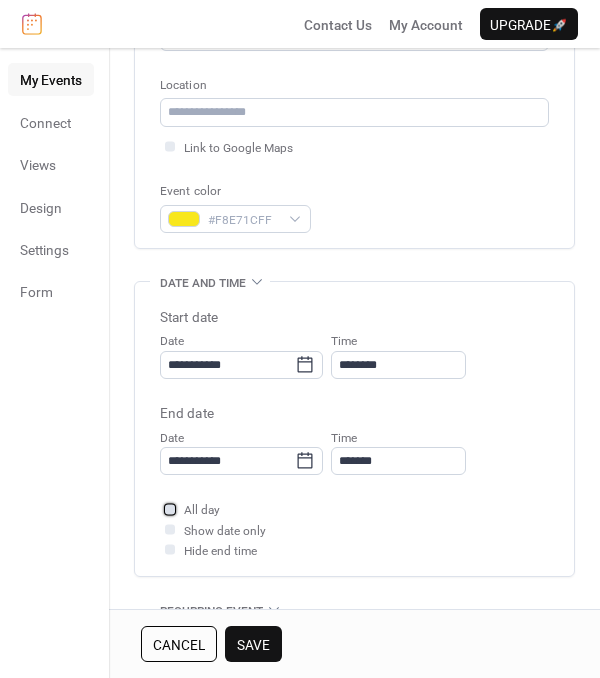 click at bounding box center (170, 509) 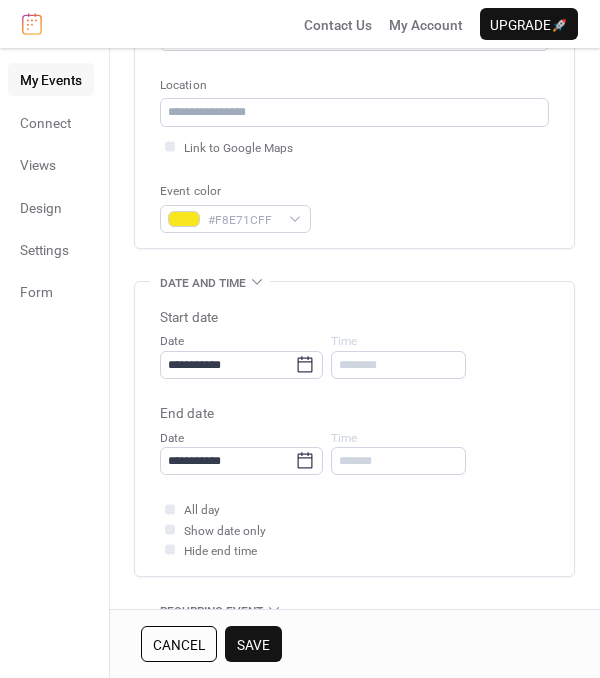 click on "Save" at bounding box center [253, 645] 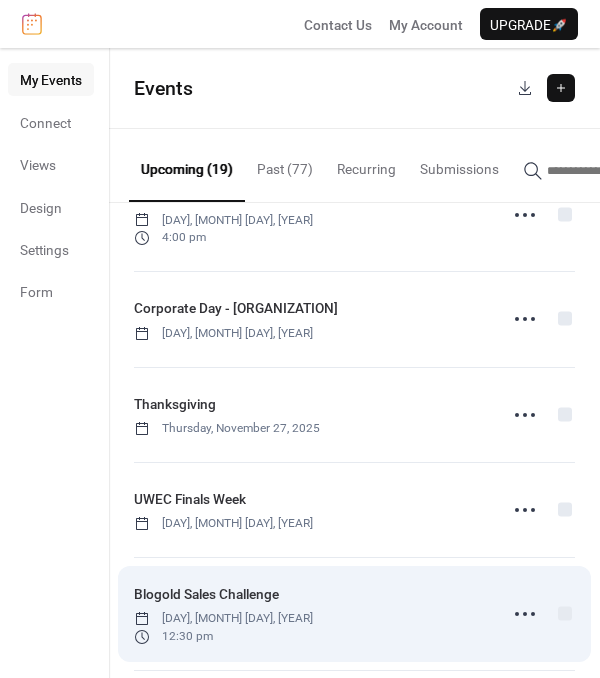 scroll, scrollTop: 1420, scrollLeft: 0, axis: vertical 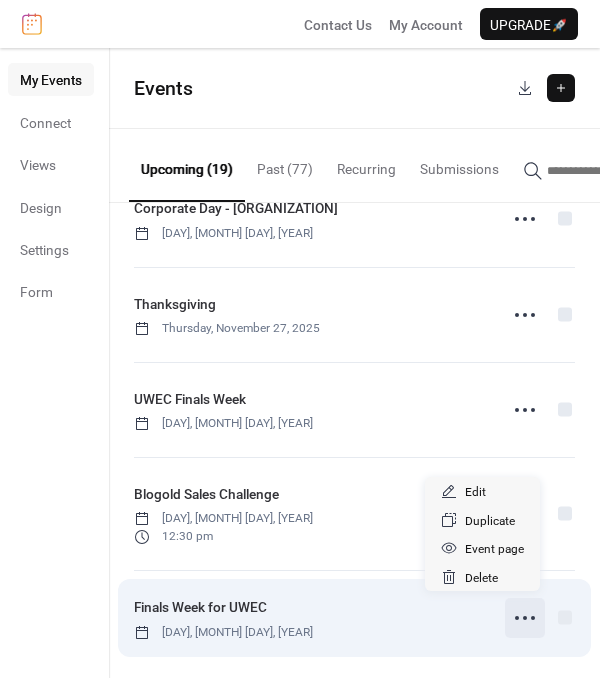 click 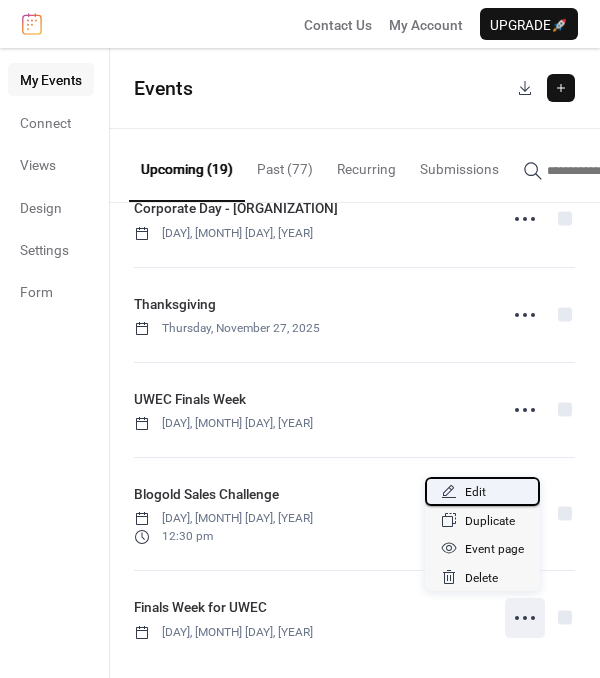 click on "Edit" at bounding box center (482, 491) 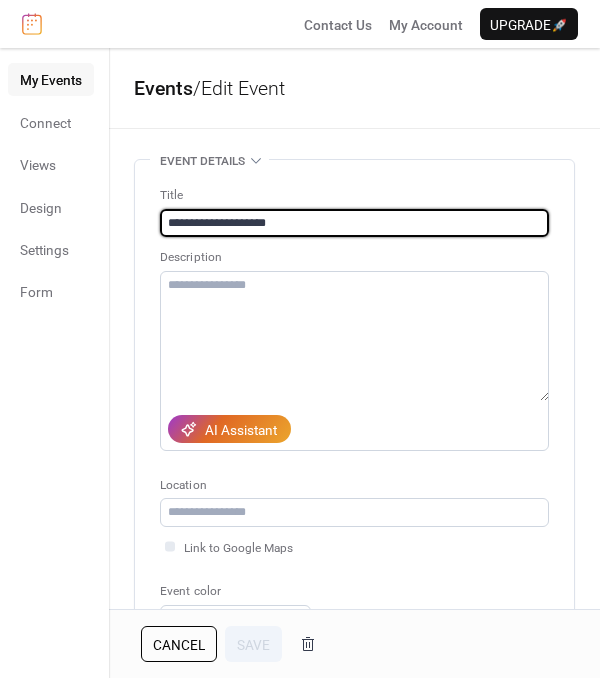click on "**********" at bounding box center (354, 223) 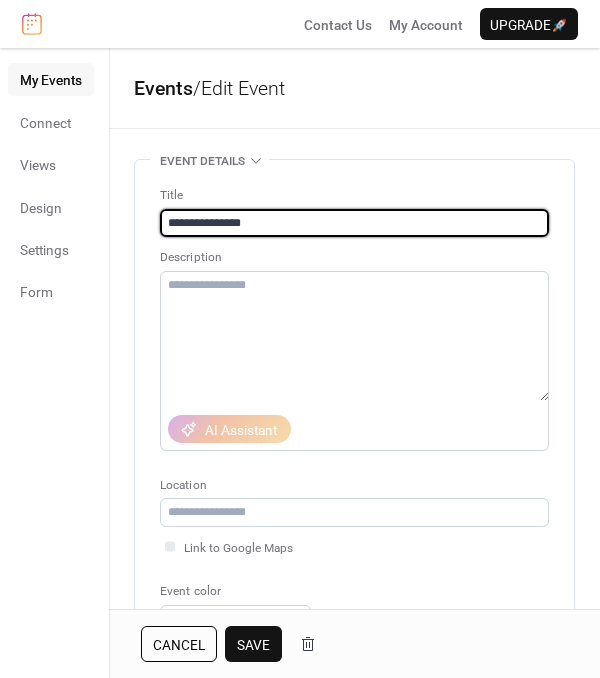 type on "**********" 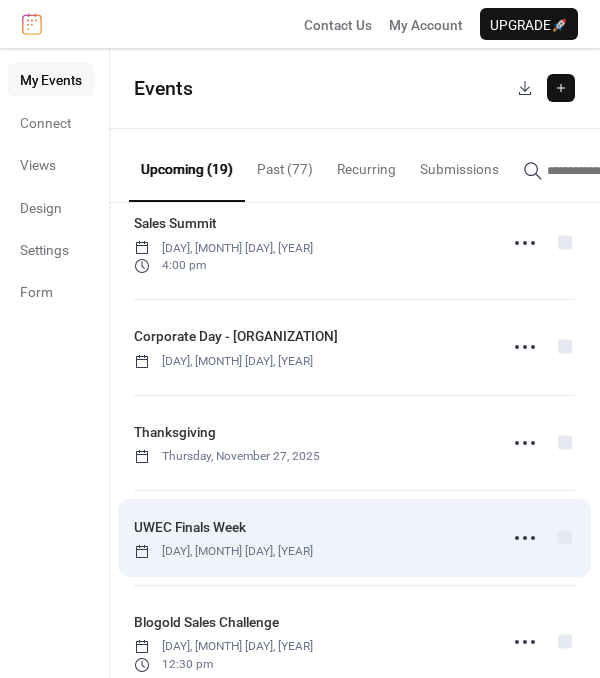 scroll, scrollTop: 1420, scrollLeft: 0, axis: vertical 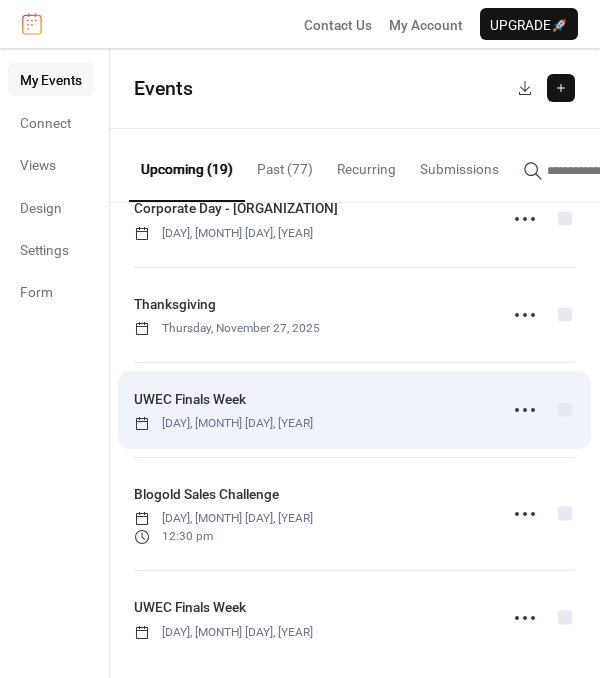 click on "UWEC Finals Week Monday, December 15, 2025" at bounding box center (309, 410) 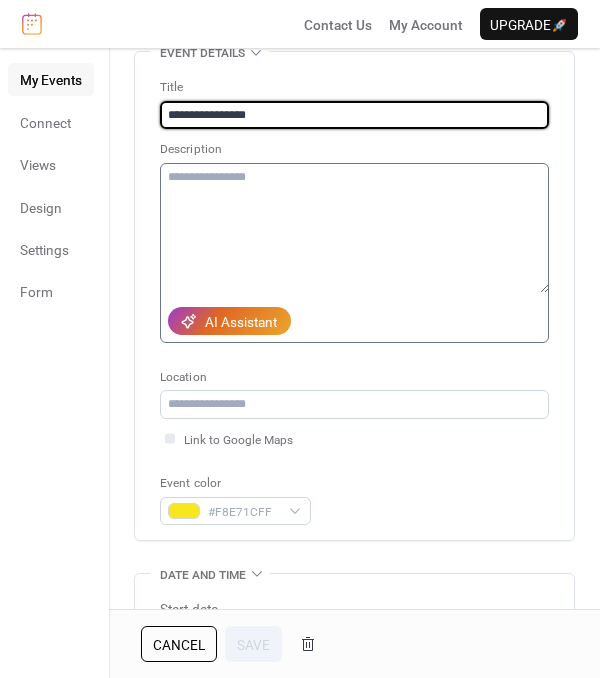 scroll, scrollTop: 0, scrollLeft: 0, axis: both 